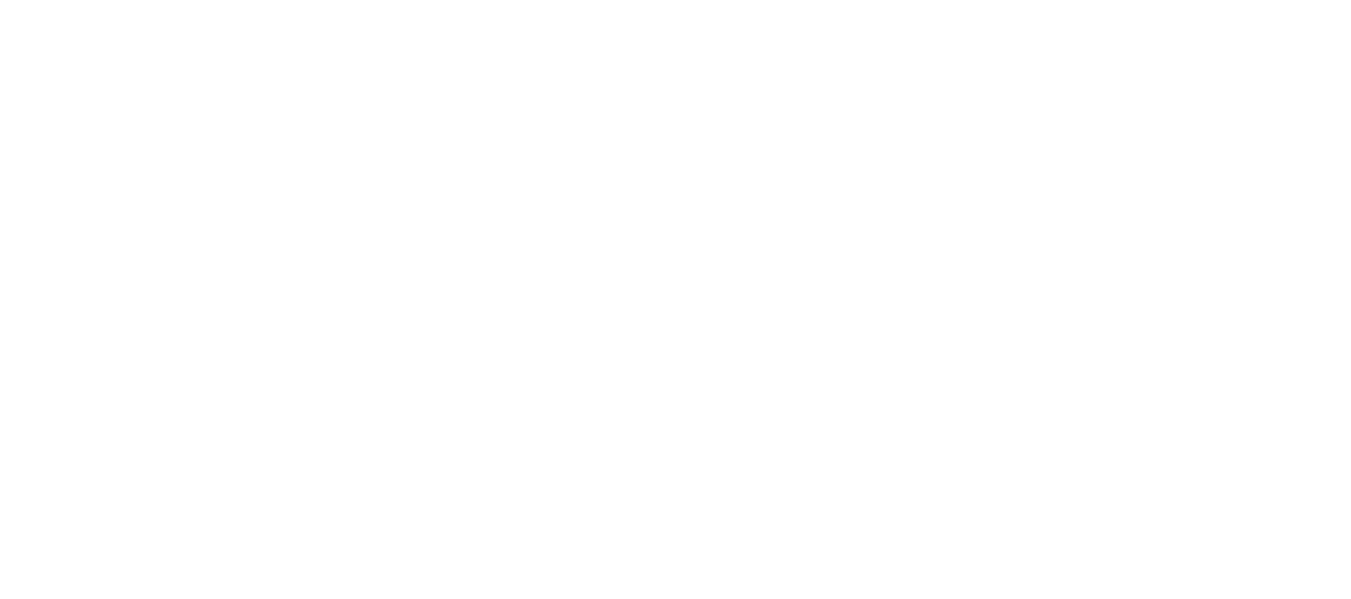 scroll, scrollTop: 0, scrollLeft: 0, axis: both 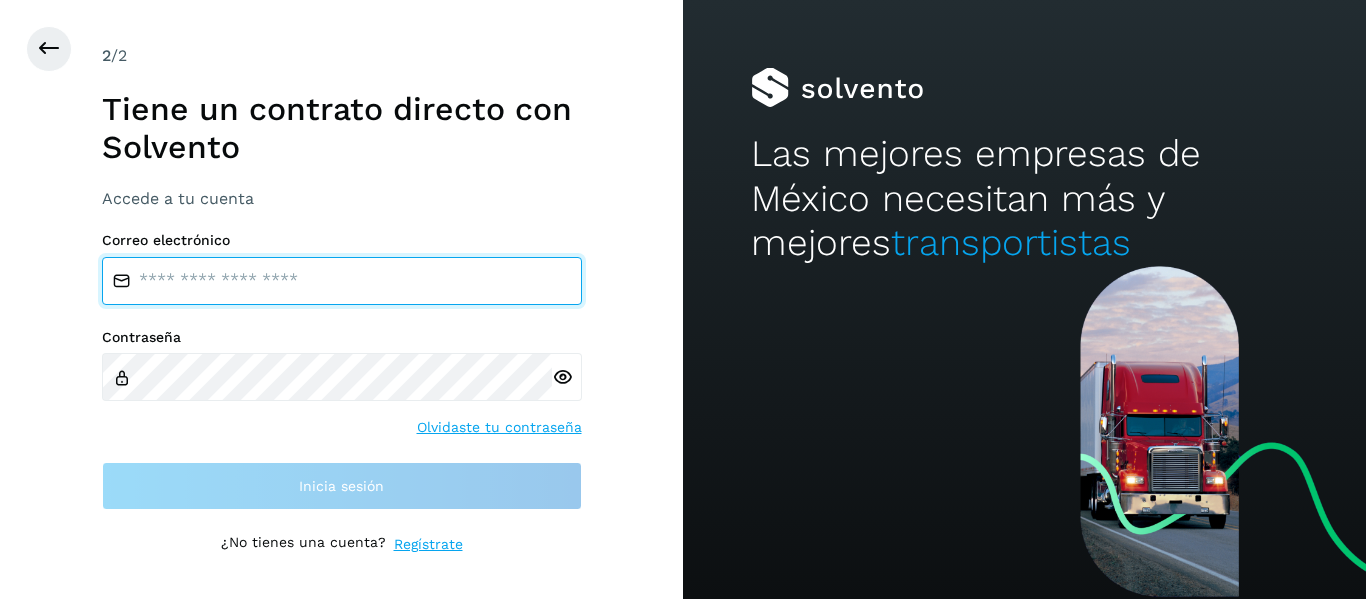 type on "**********" 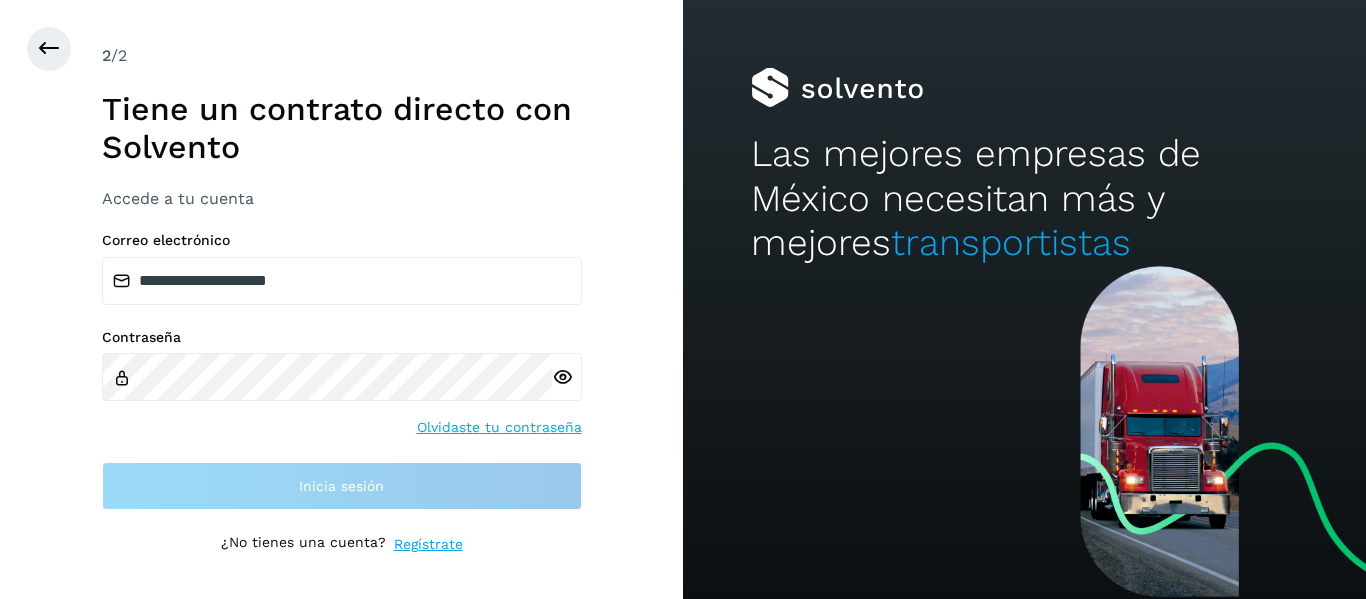 click at bounding box center [562, 377] 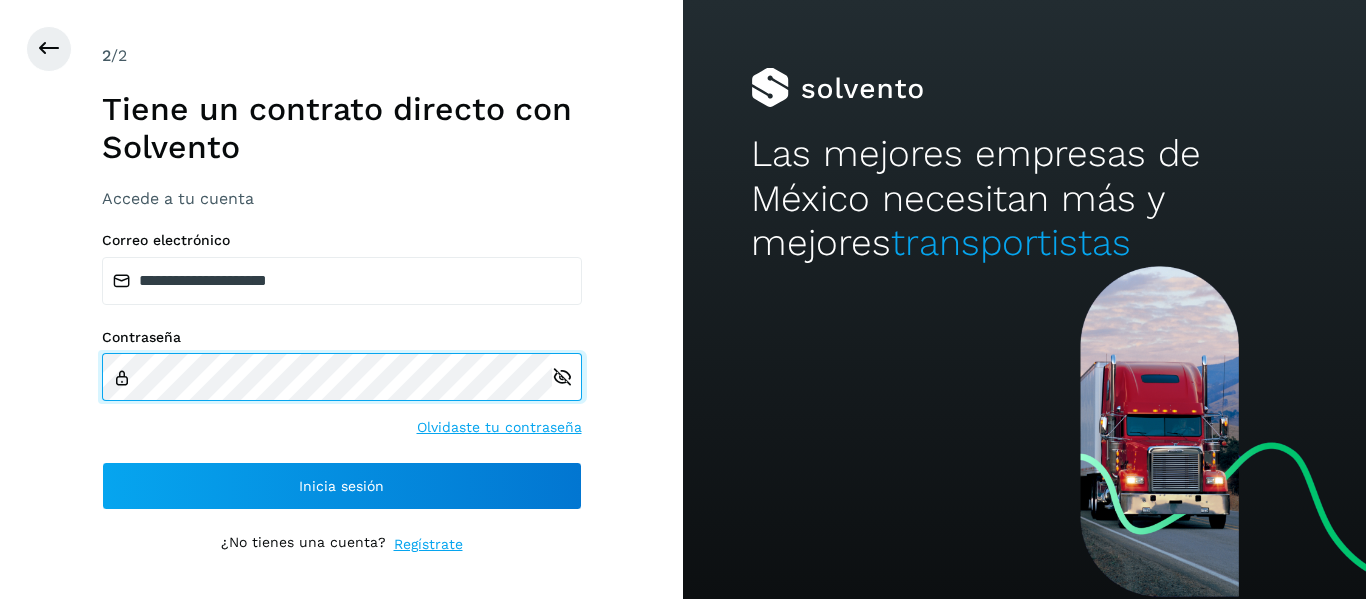 click on "**********" at bounding box center [341, 299] 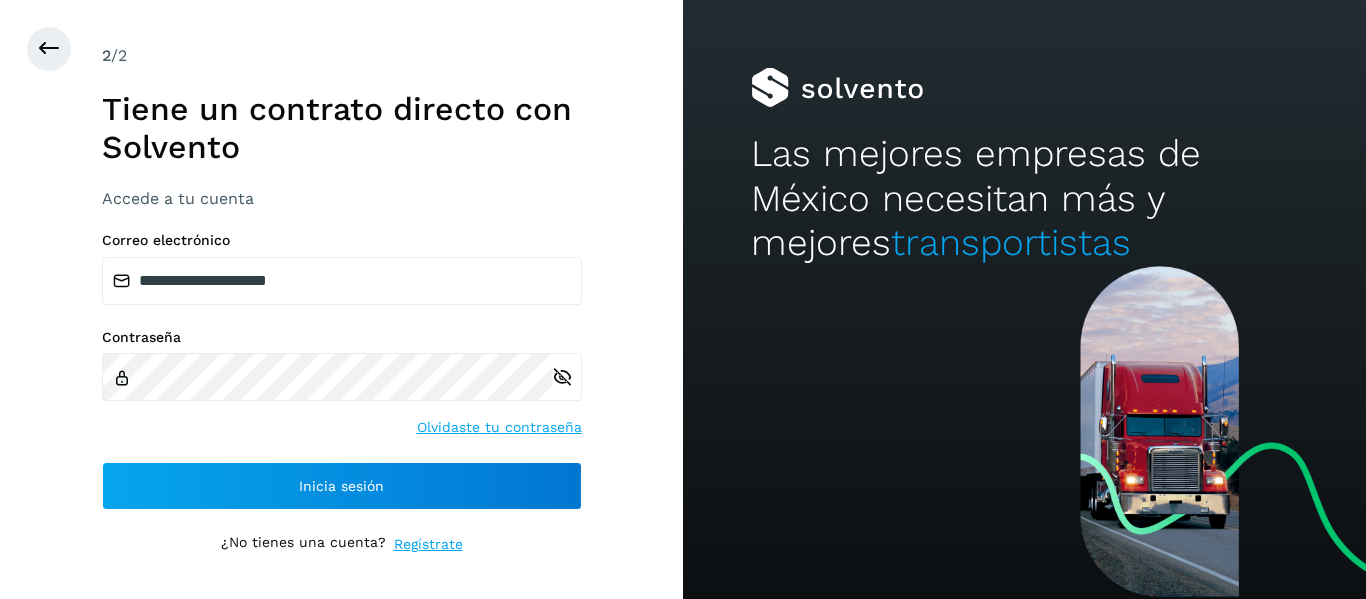 click at bounding box center (1024, 88) 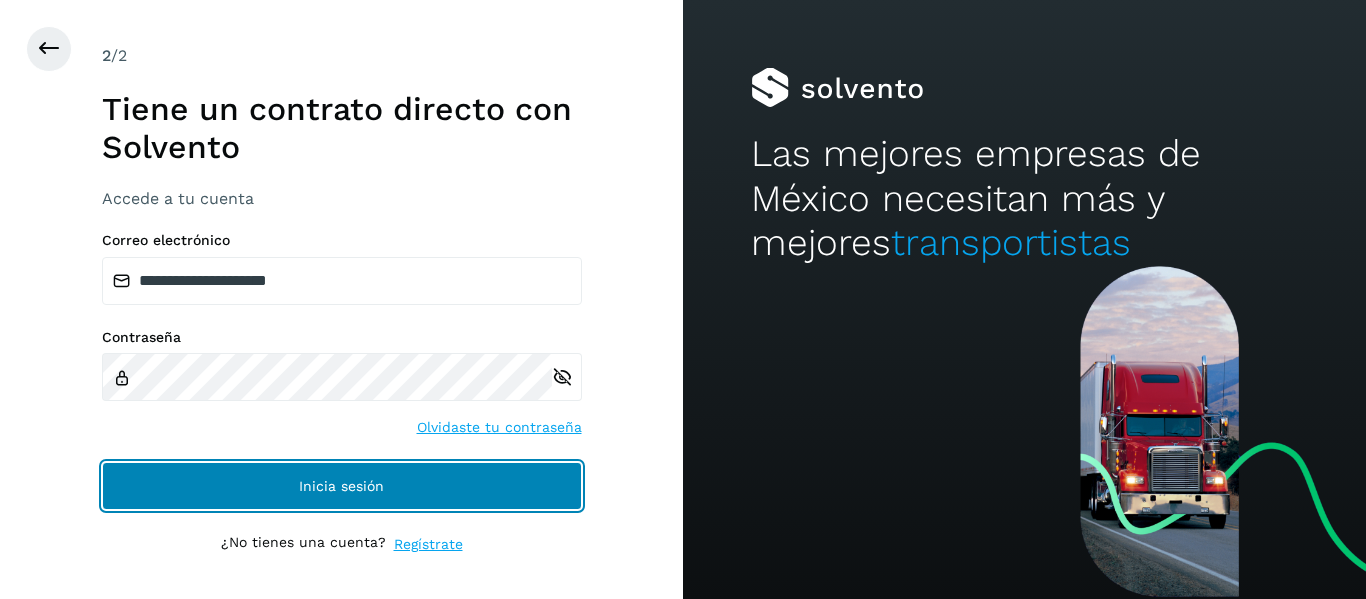 click on "Inicia sesión" at bounding box center (342, 486) 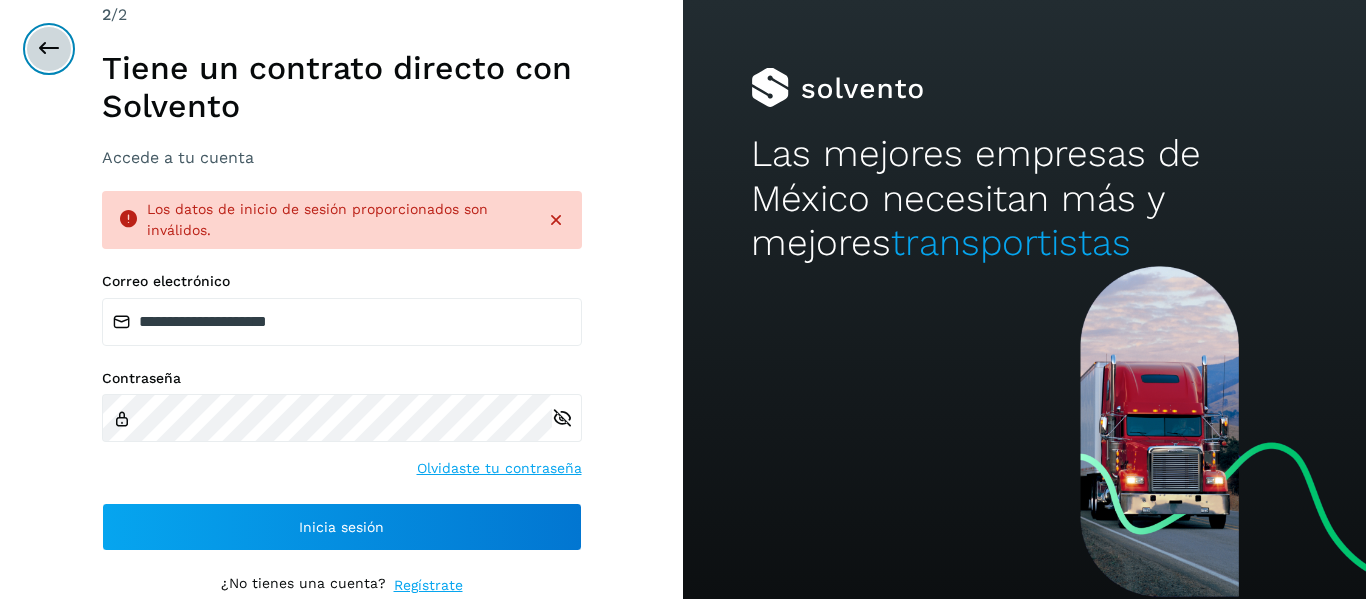click at bounding box center (49, 49) 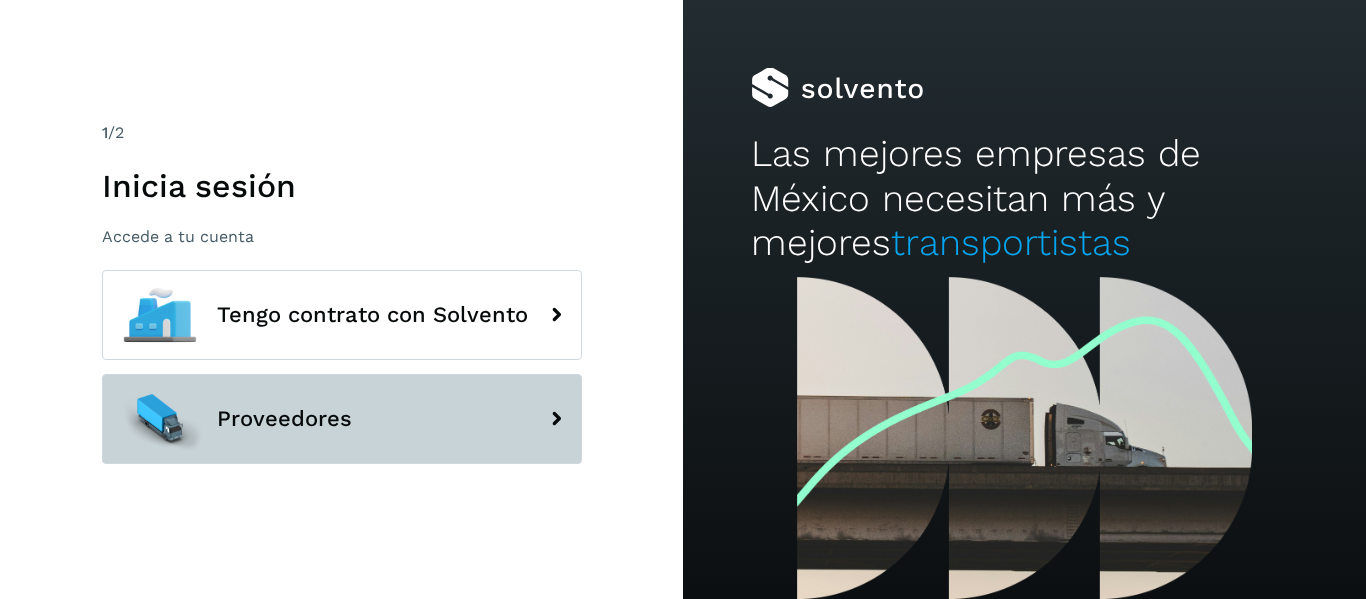 click on "Proveedores" at bounding box center [342, 419] 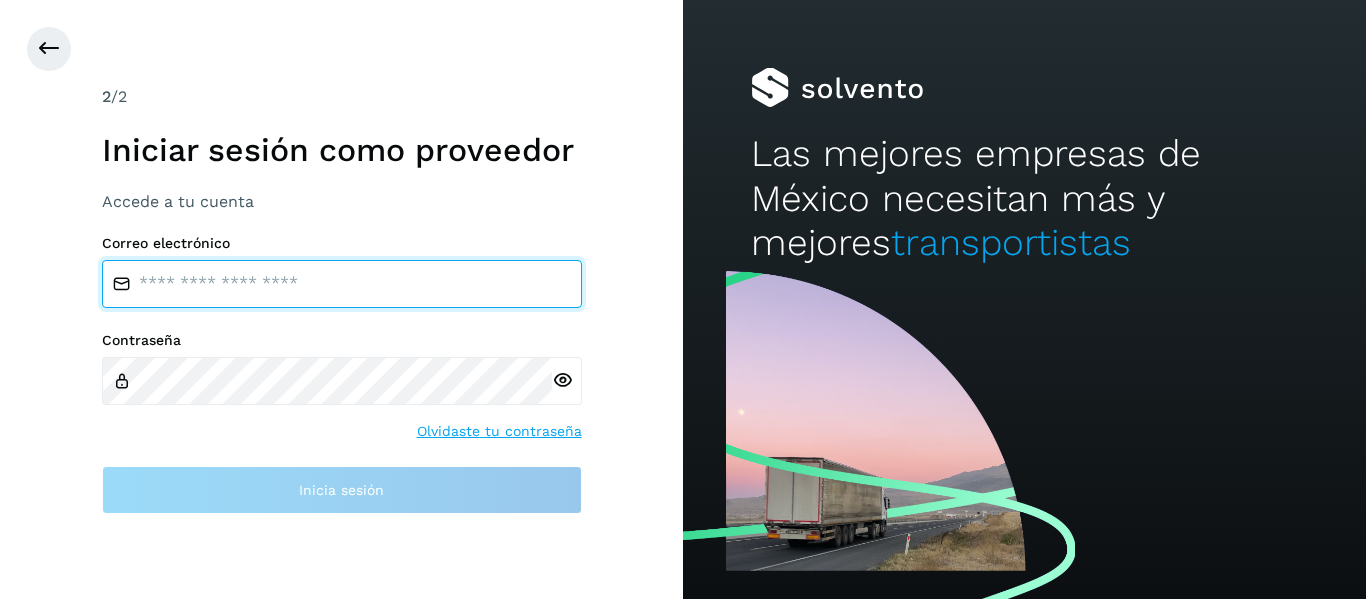 type on "**********" 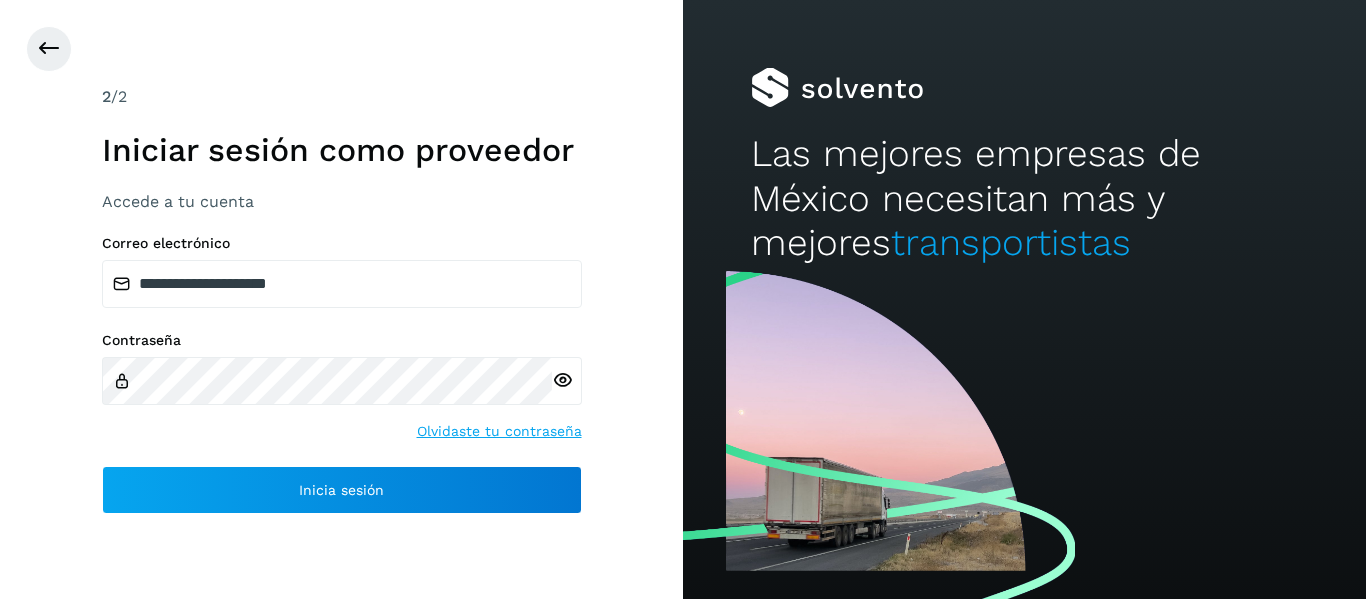 click at bounding box center [562, 380] 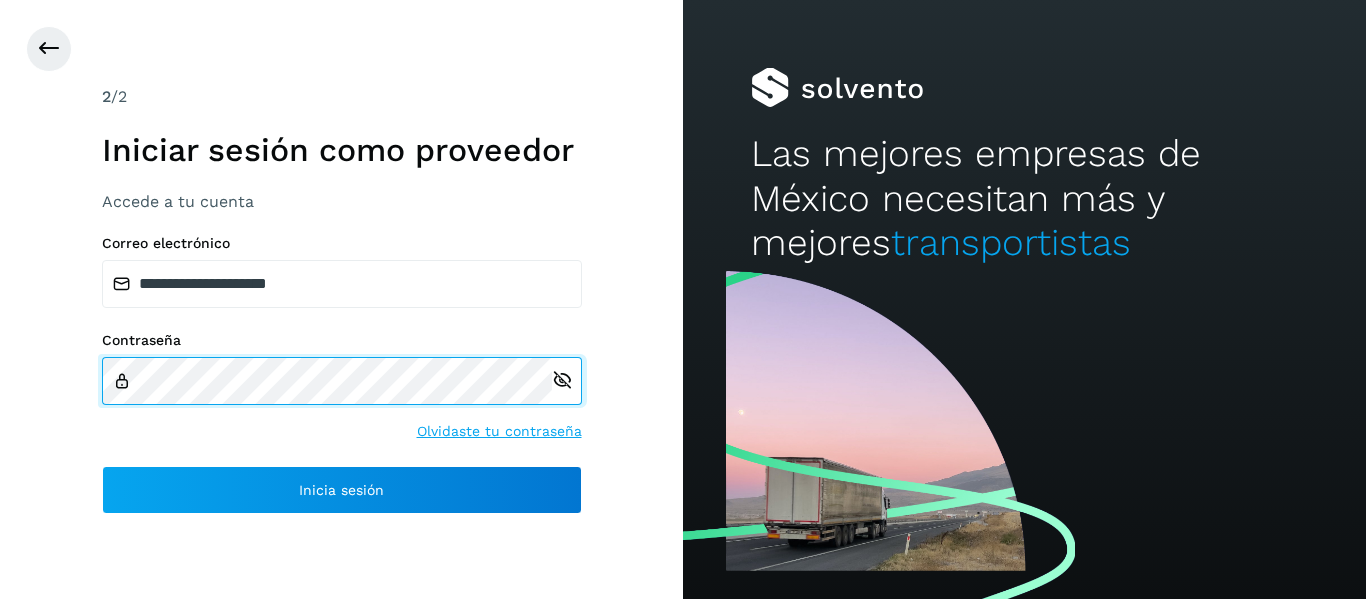 click on "**********" at bounding box center (341, 299) 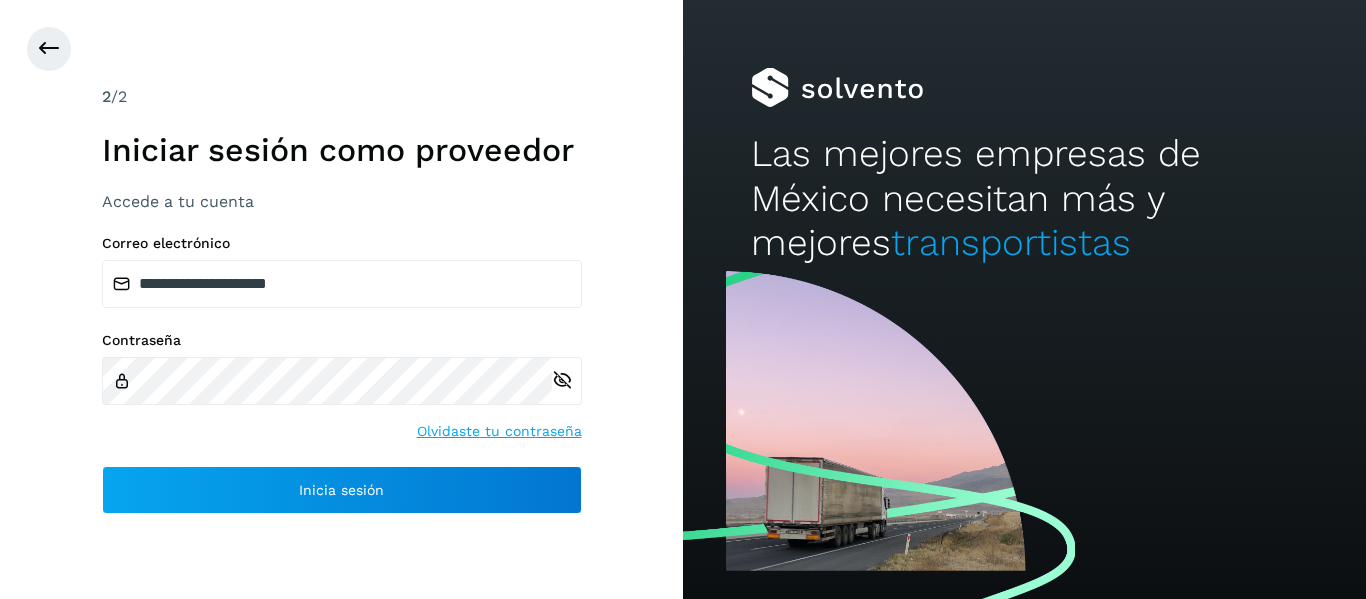 click on "**********" at bounding box center (341, 299) 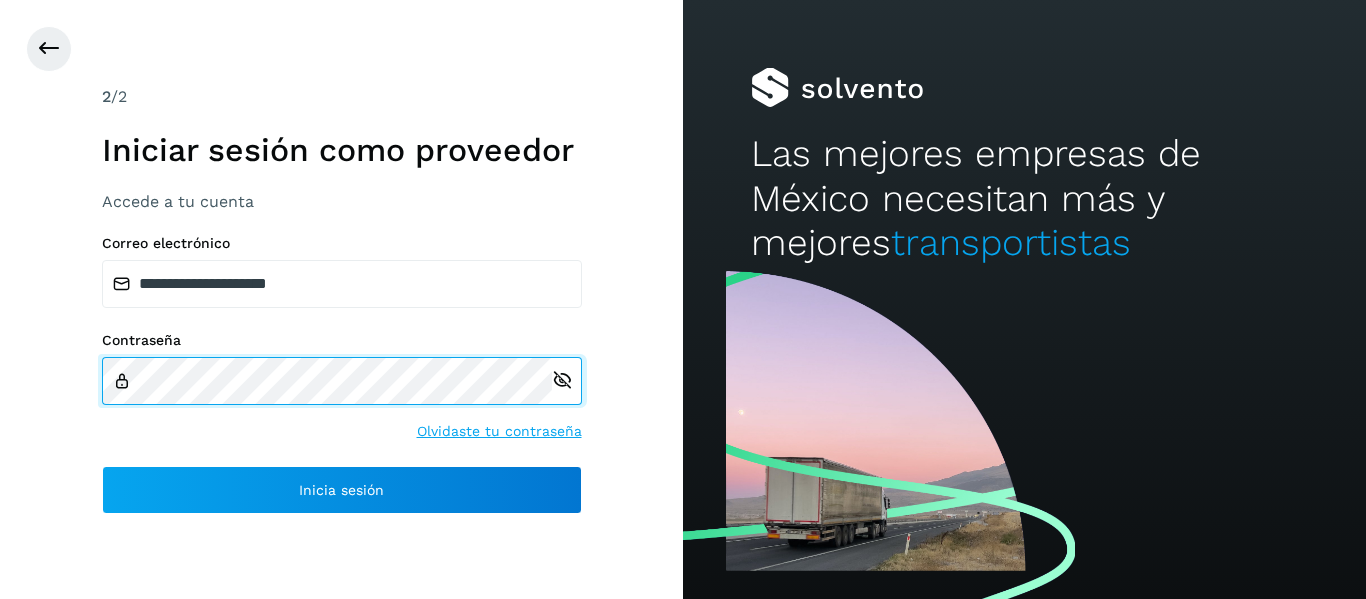 click on "**********" at bounding box center [341, 299] 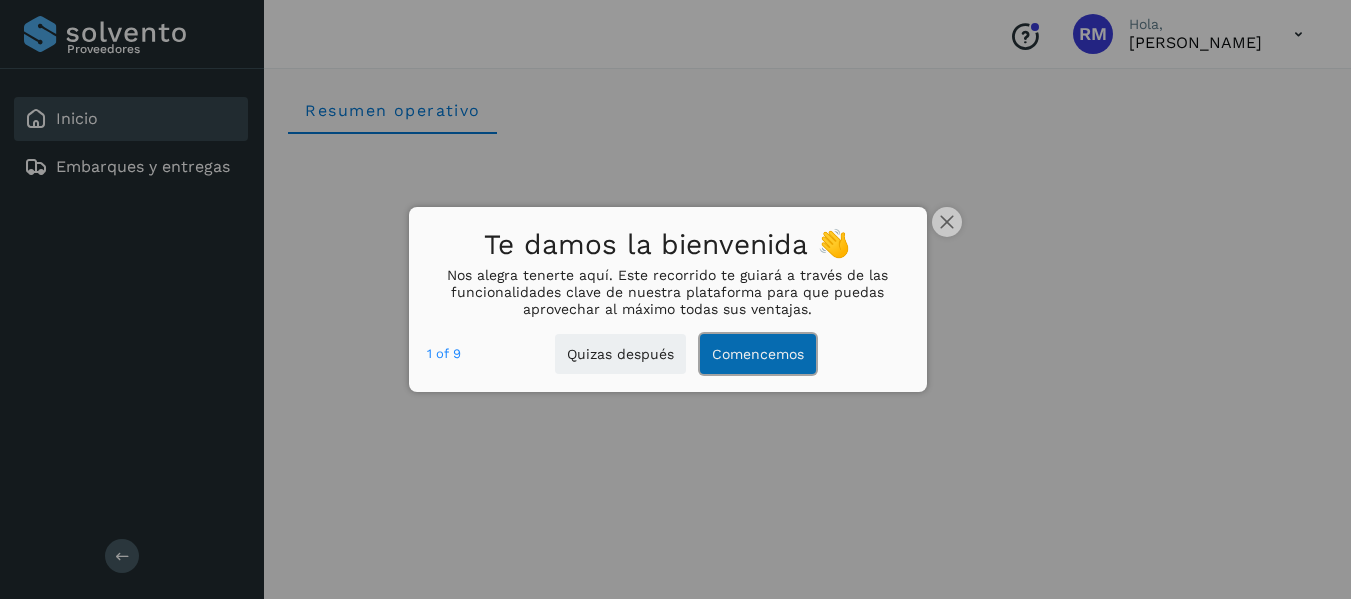 click on "Comencemos" at bounding box center (758, 354) 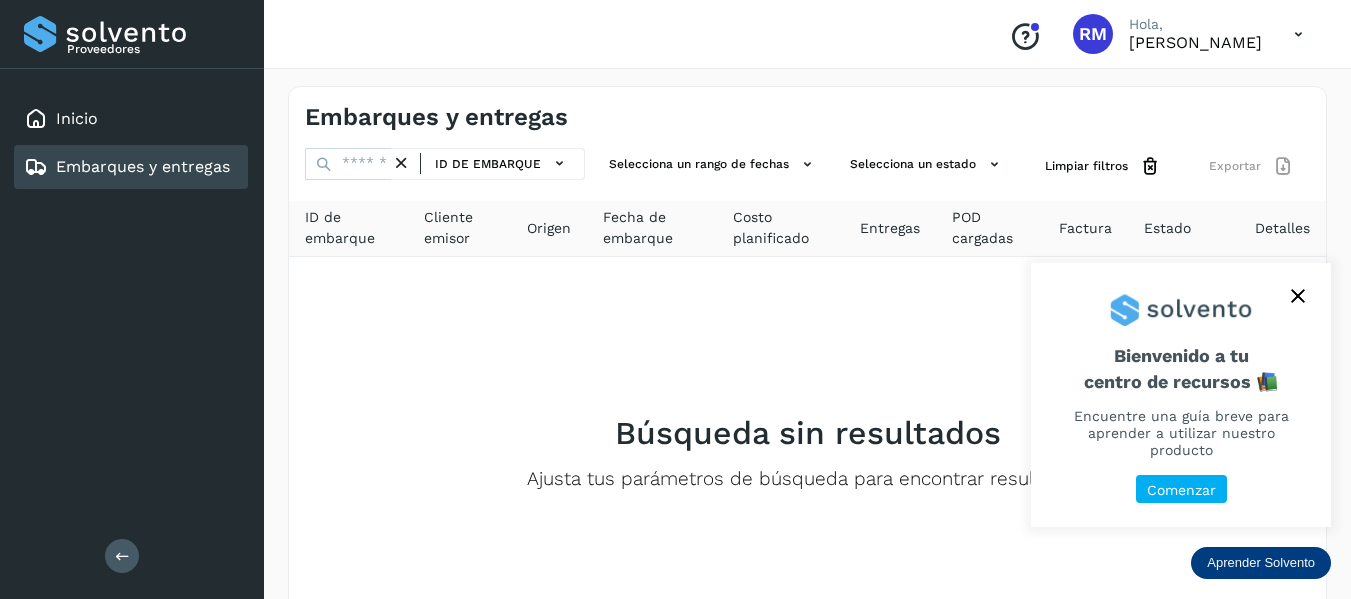 click on "Comenzar" at bounding box center [1181, 489] 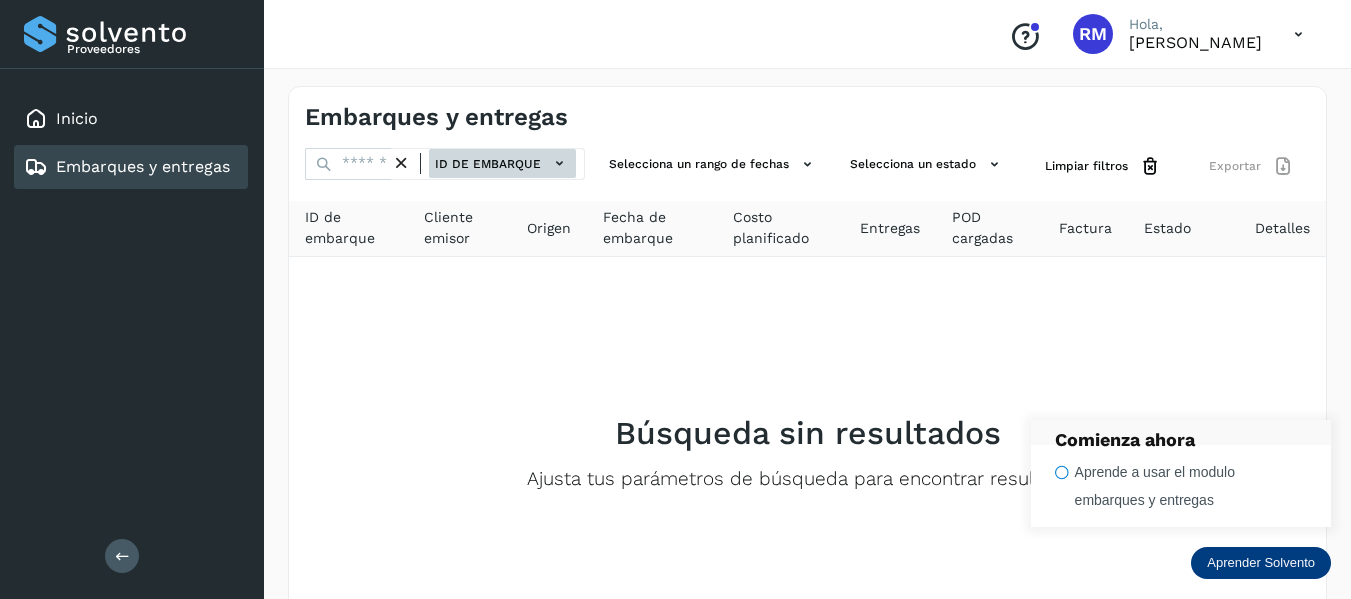 click on "ID de embarque" 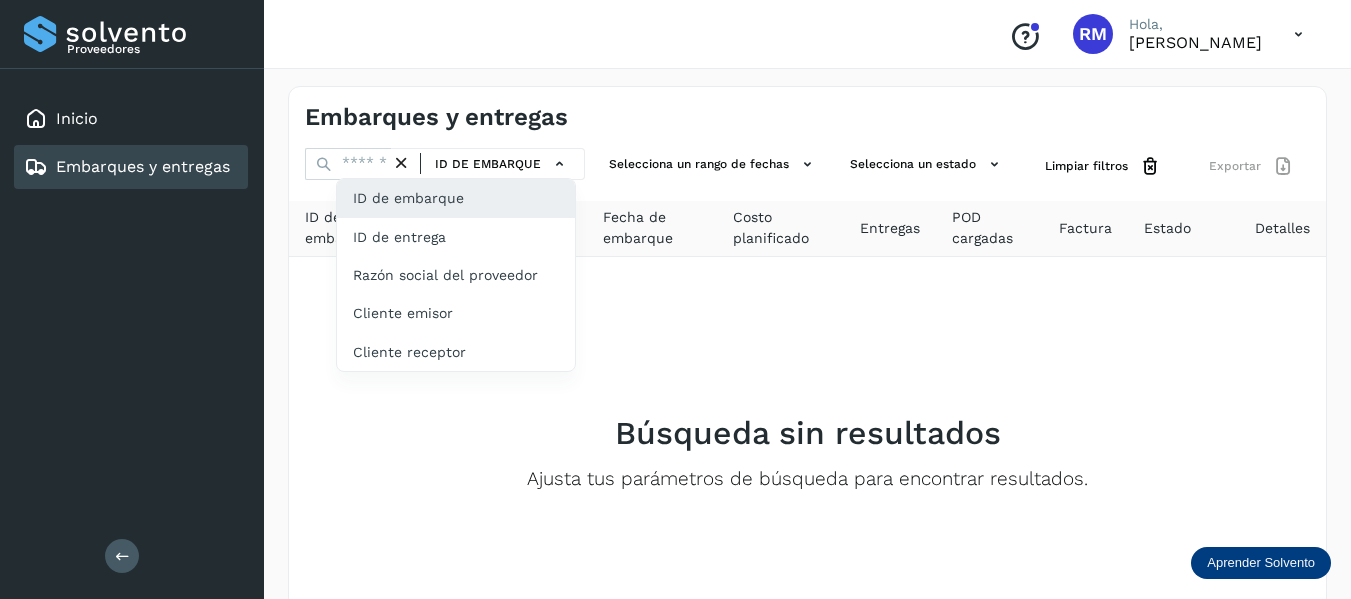 click at bounding box center (675, 299) 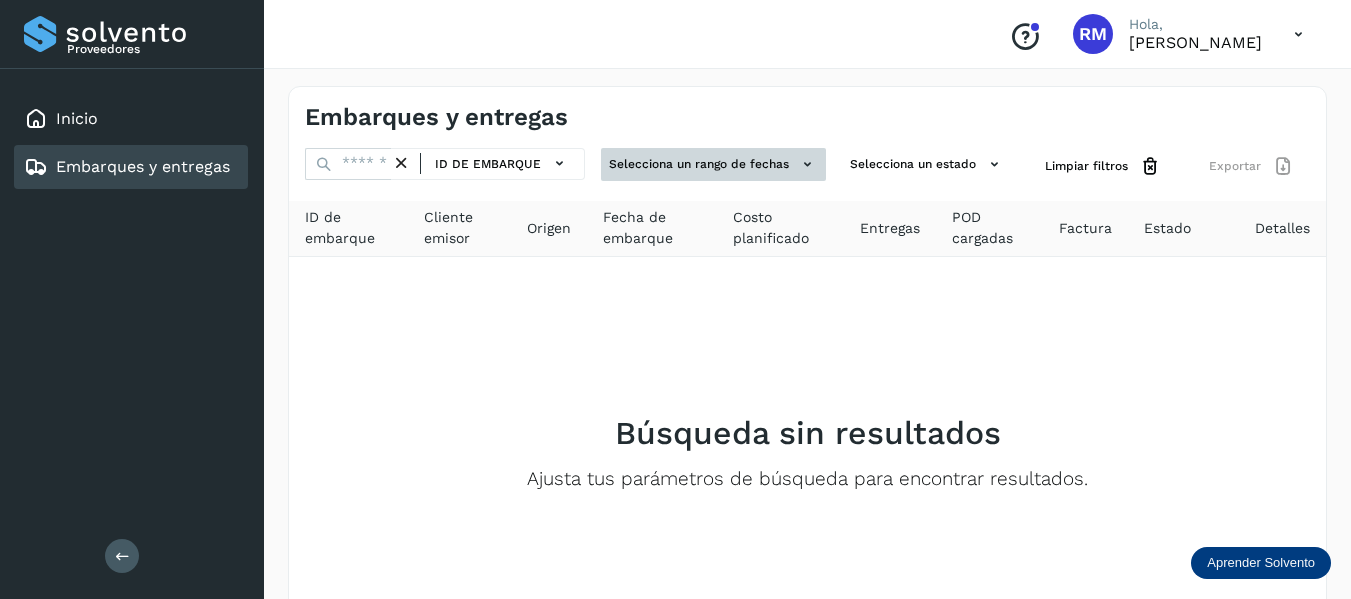 click on "Selecciona un rango de fechas" at bounding box center [713, 164] 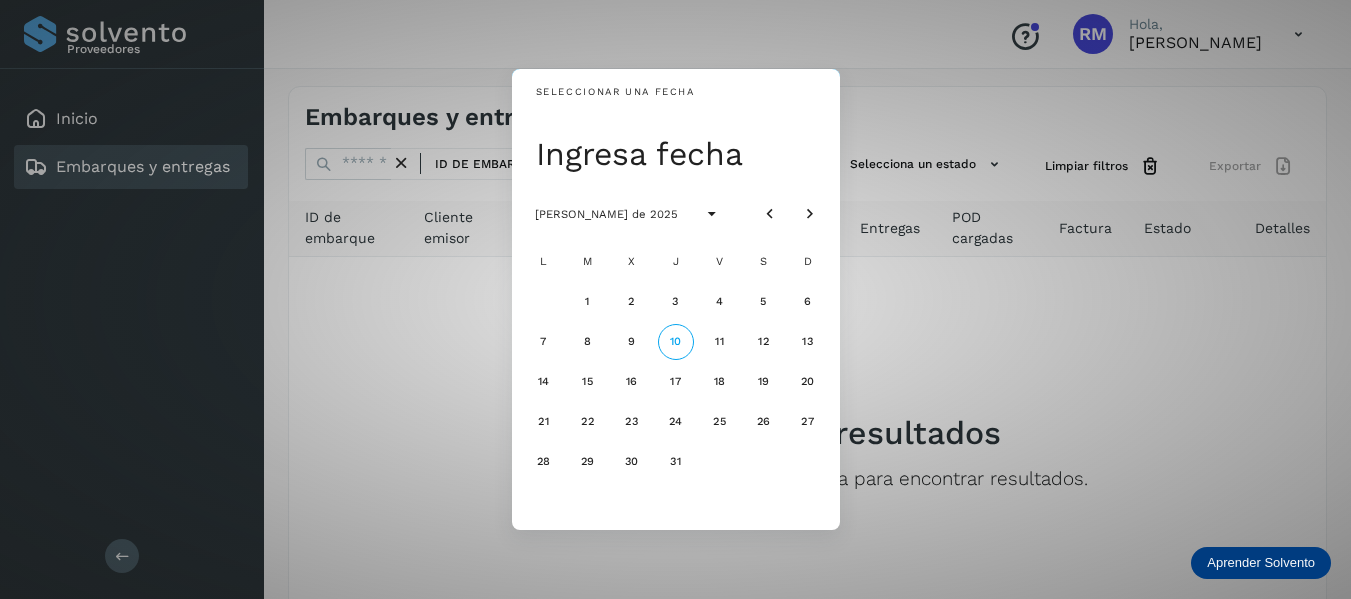 click on "Seleccionar una fecha Ingresa fecha [PERSON_NAME] de 2025 L M X J V S D 1 2 3 4 5 6 7 8 9 10 11 12 13 14 15 16 17 18 19 20 21 22 23 24 25 26 27 28 29 30 31" at bounding box center (675, 299) 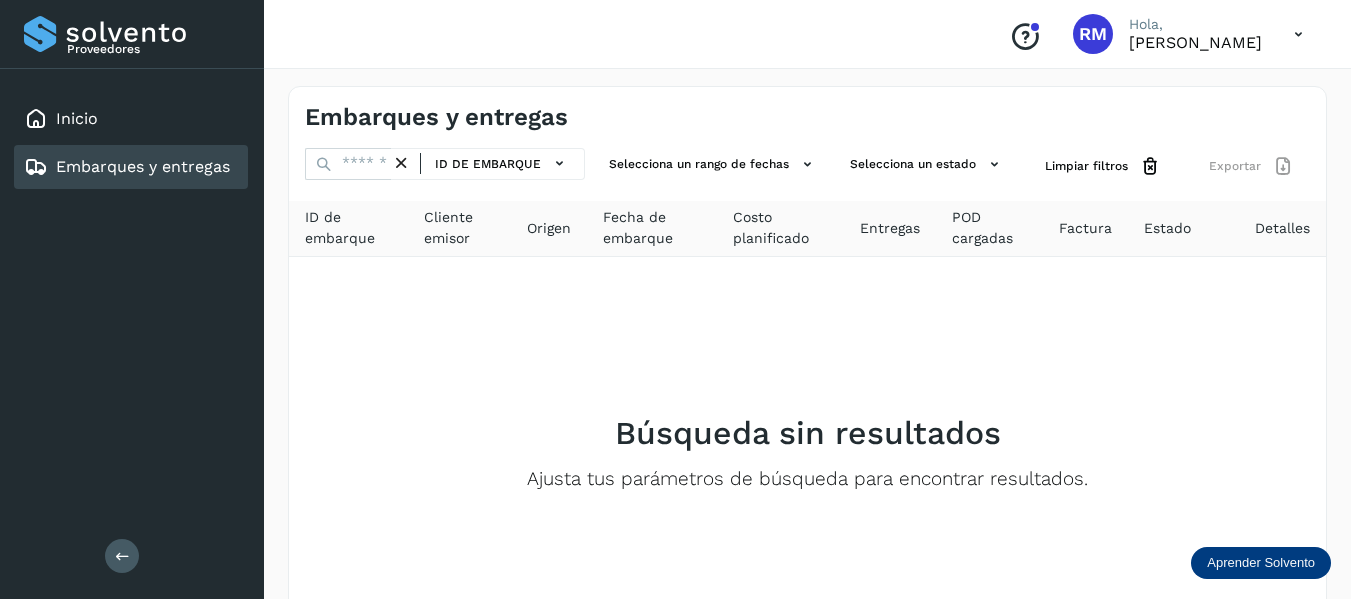 click on "Factura" at bounding box center [1085, 228] 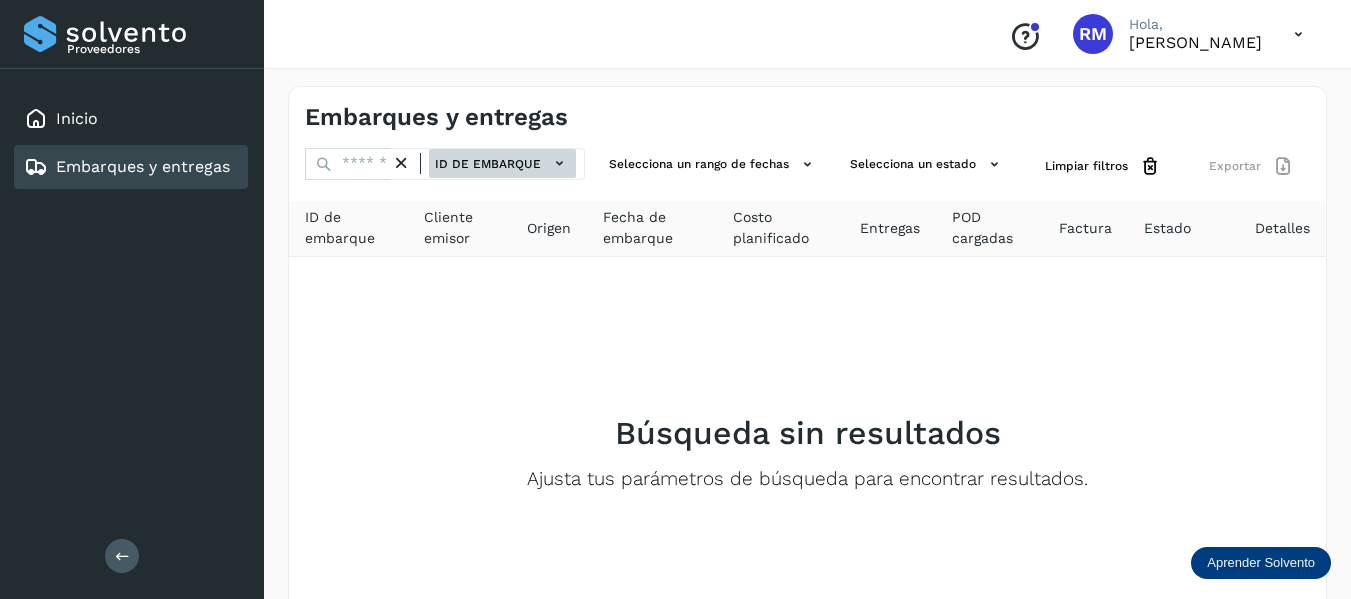 click on "ID de embarque" 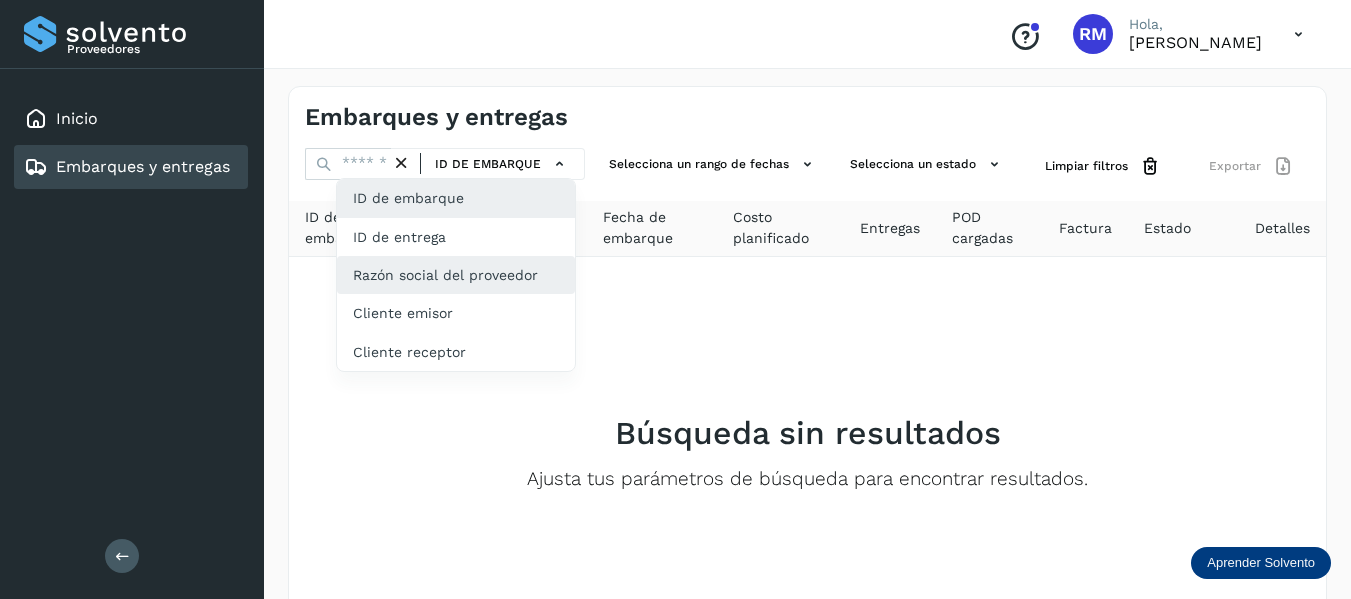 click on "Razón social del proveedor" 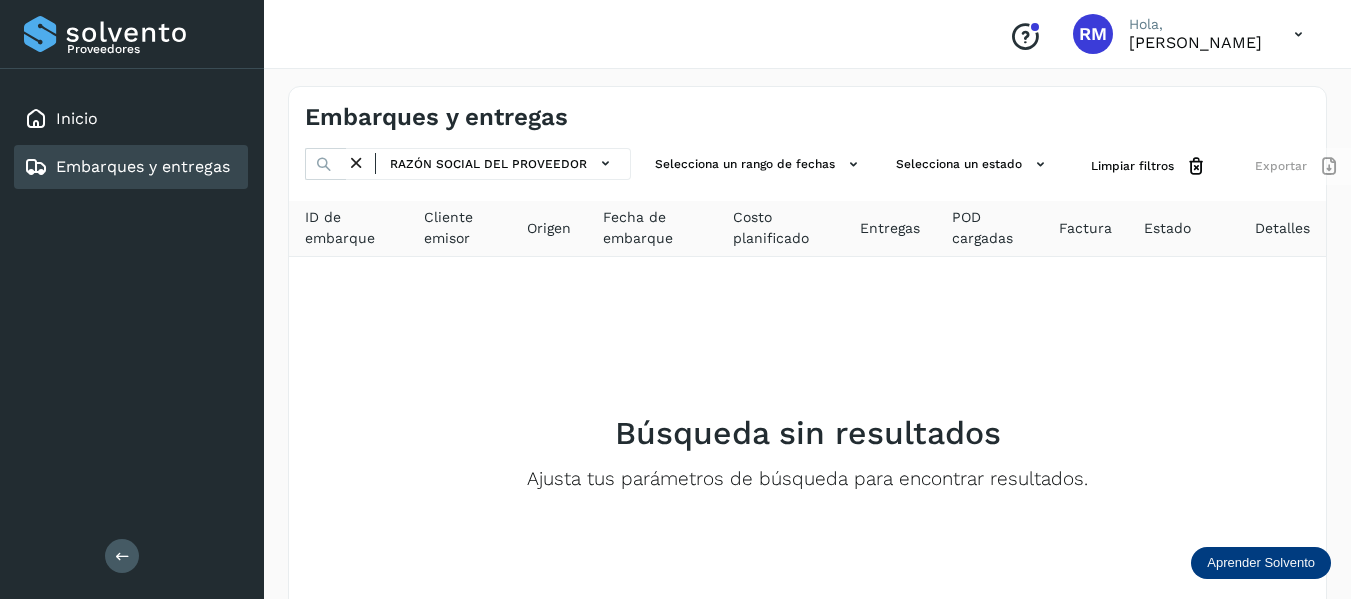 click on "Embarques y entregas" at bounding box center [143, 166] 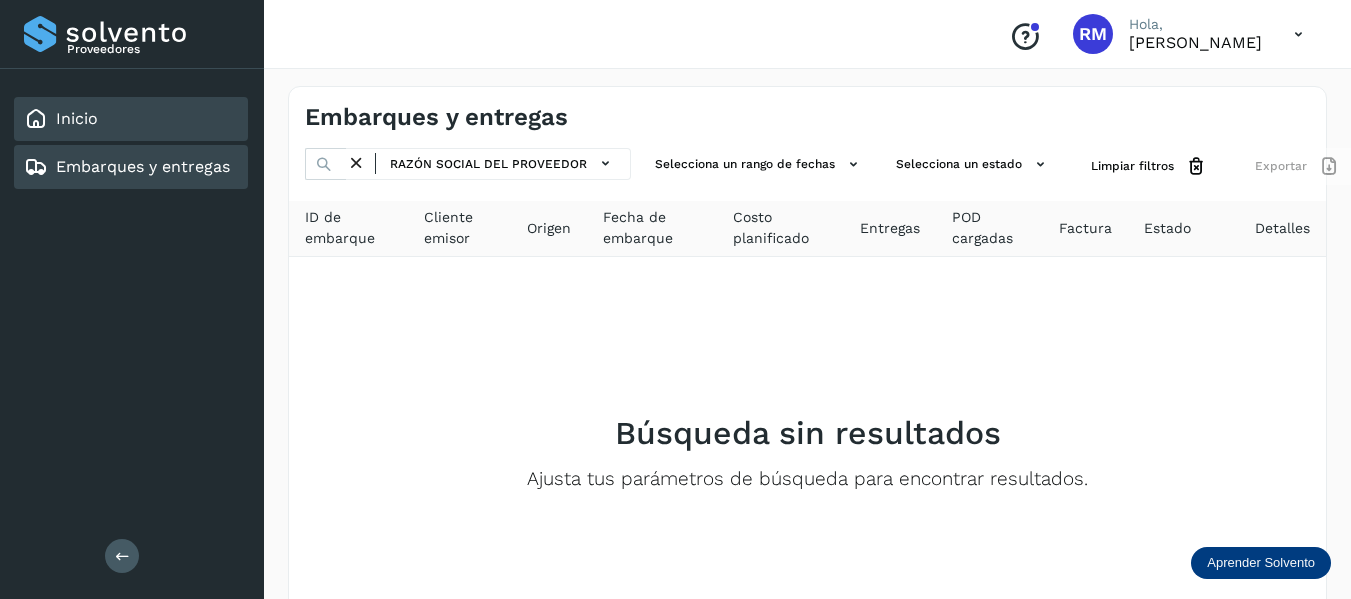 click on "Inicio" 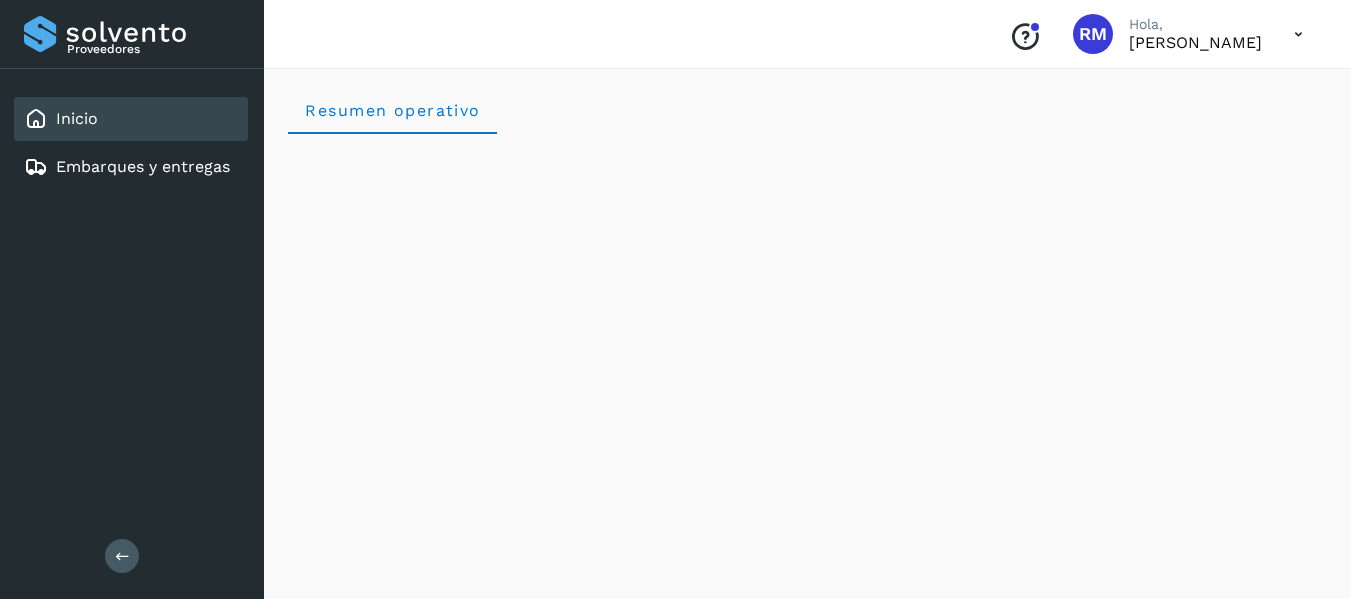 click on "[PERSON_NAME]" at bounding box center (1195, 42) 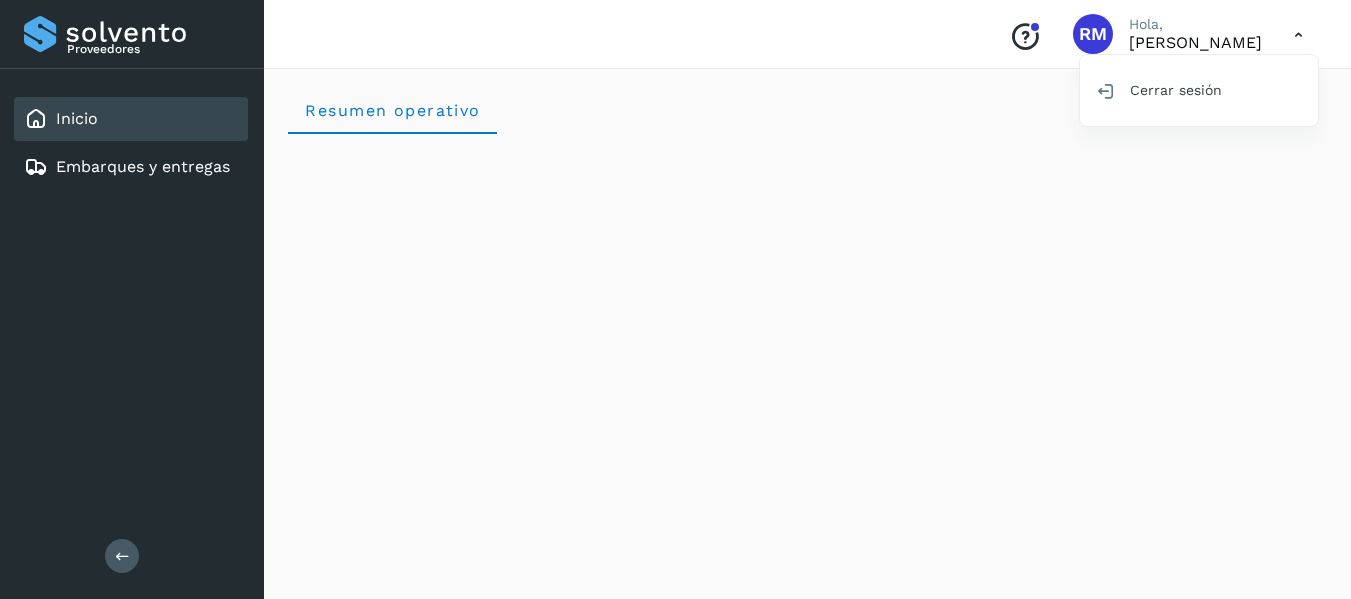 click at bounding box center [675, 299] 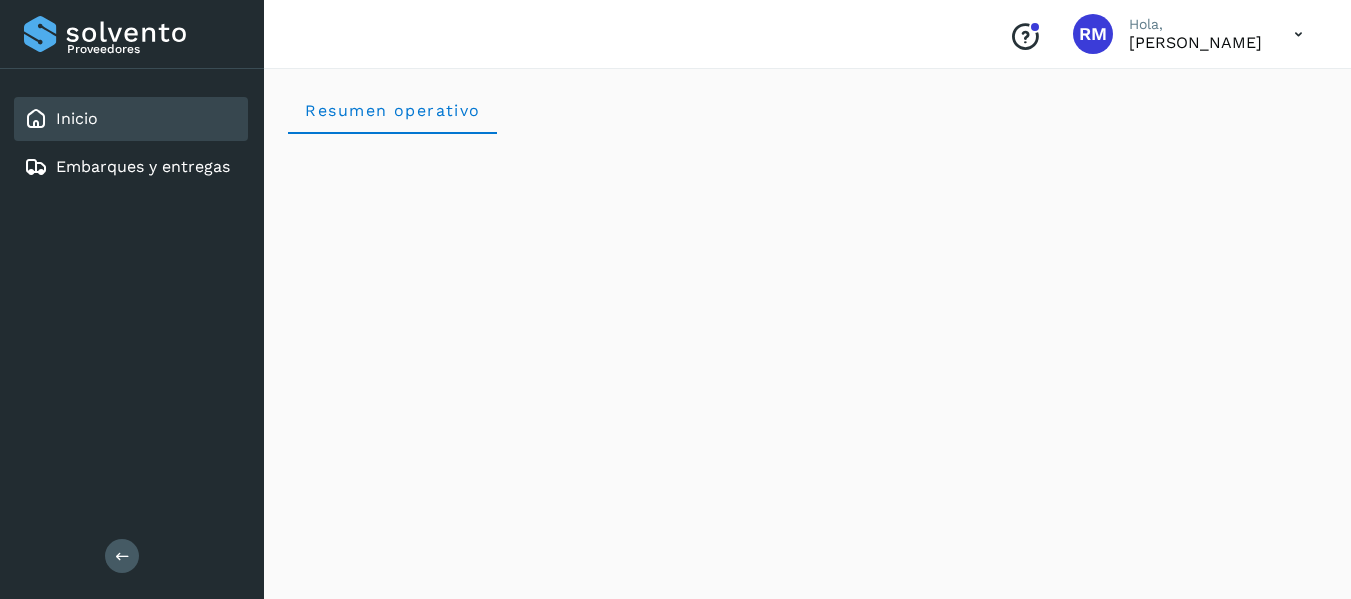 click on "Inicio" at bounding box center [77, 118] 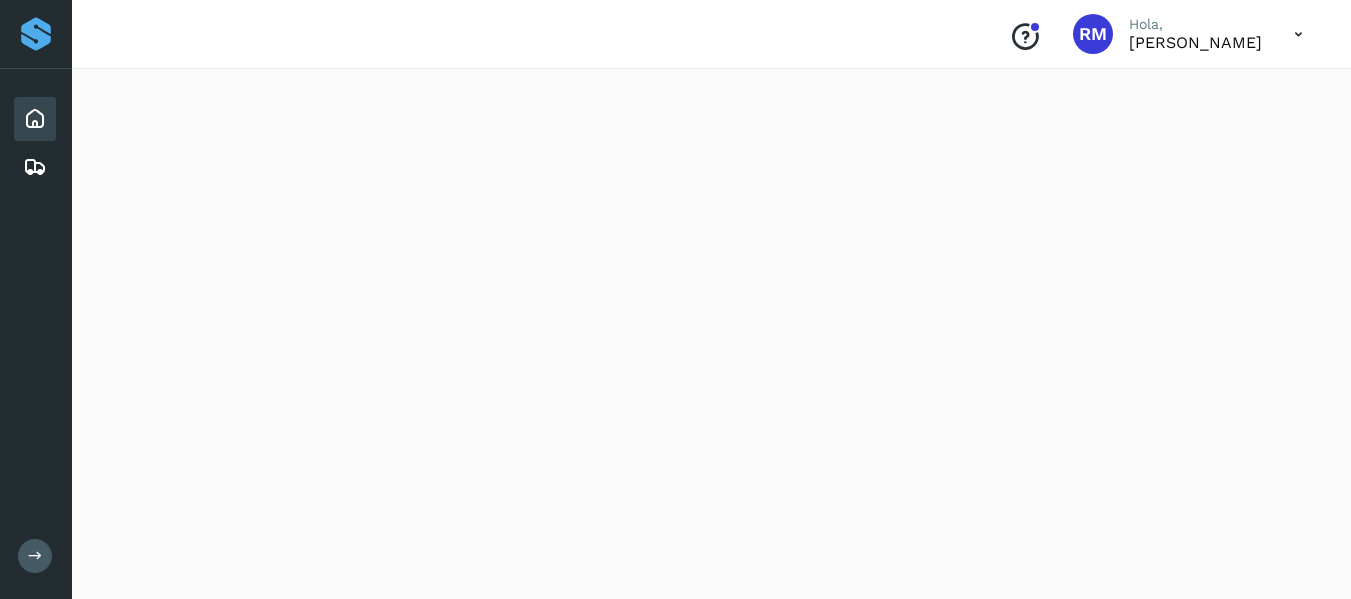 scroll, scrollTop: 500, scrollLeft: 0, axis: vertical 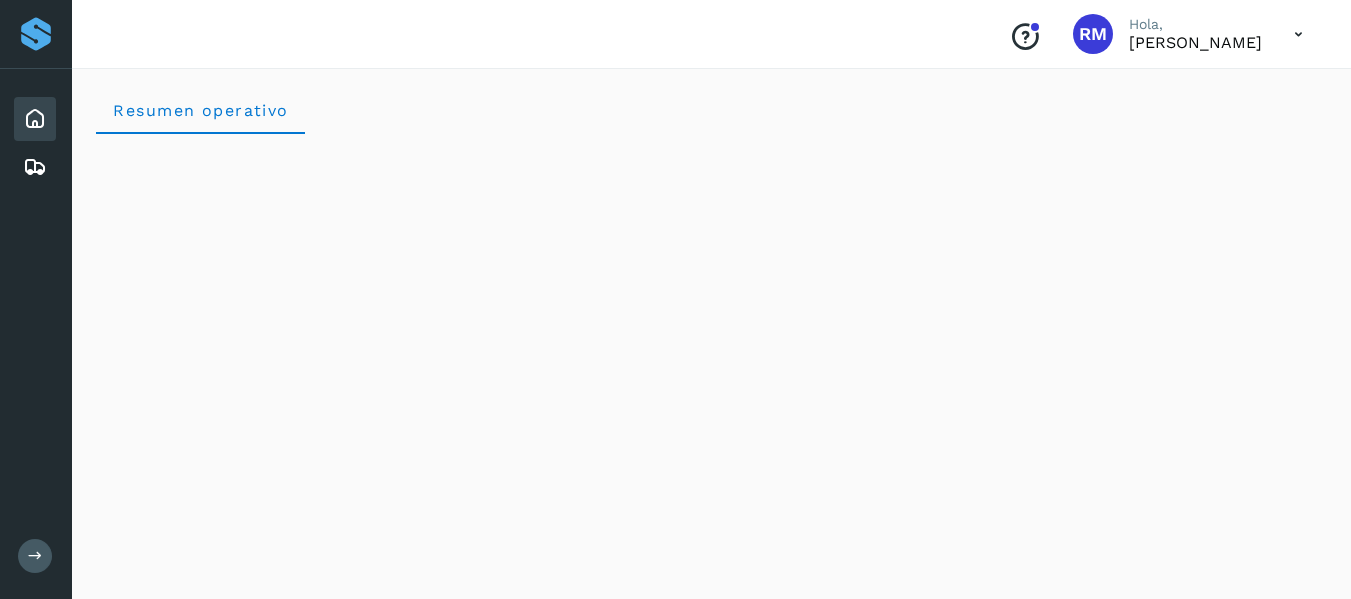 click at bounding box center [35, 556] 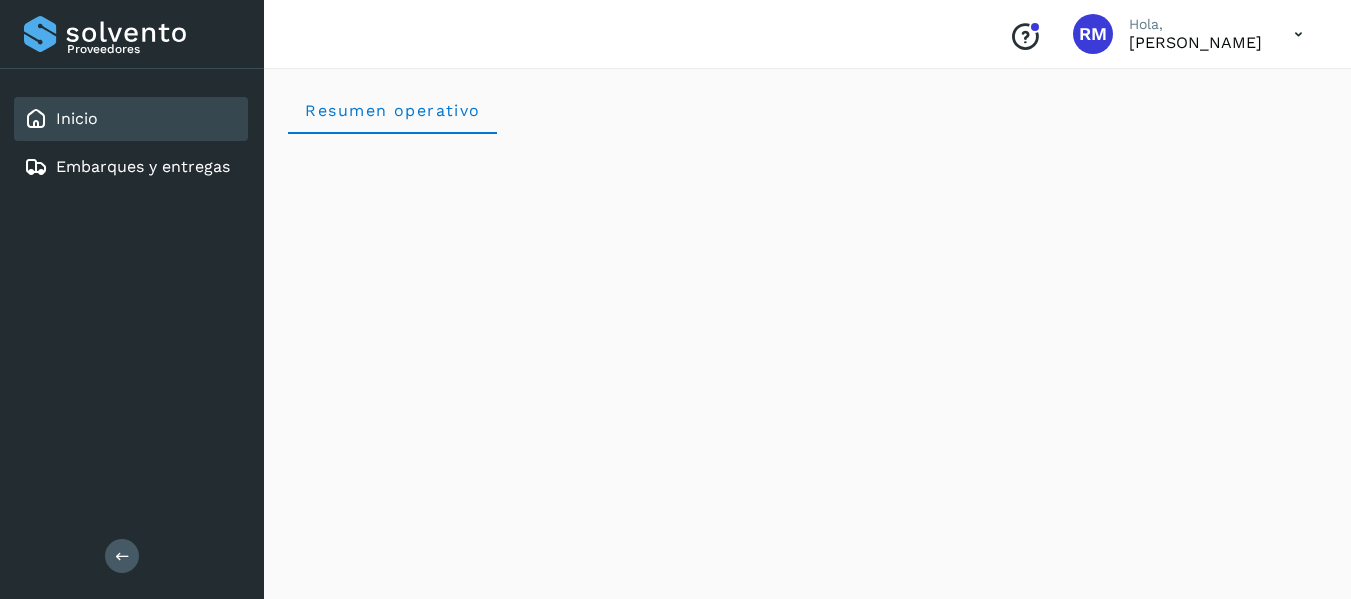 click on "[PERSON_NAME]" at bounding box center (1195, 42) 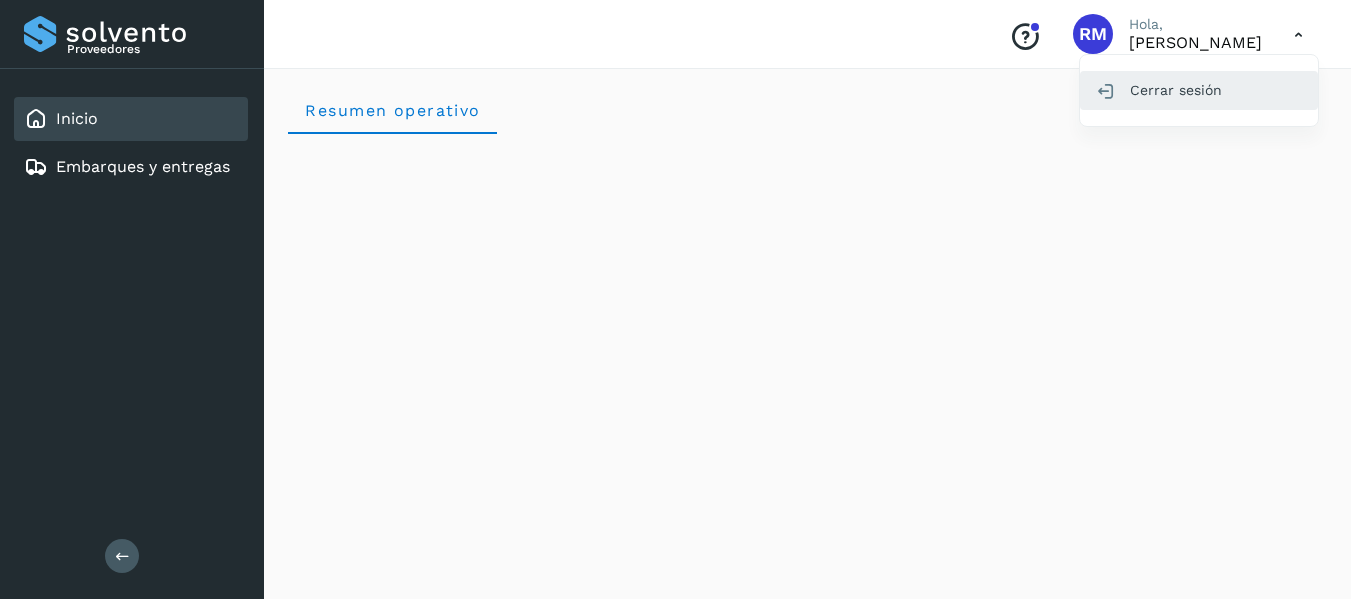 click on "Cerrar sesión" 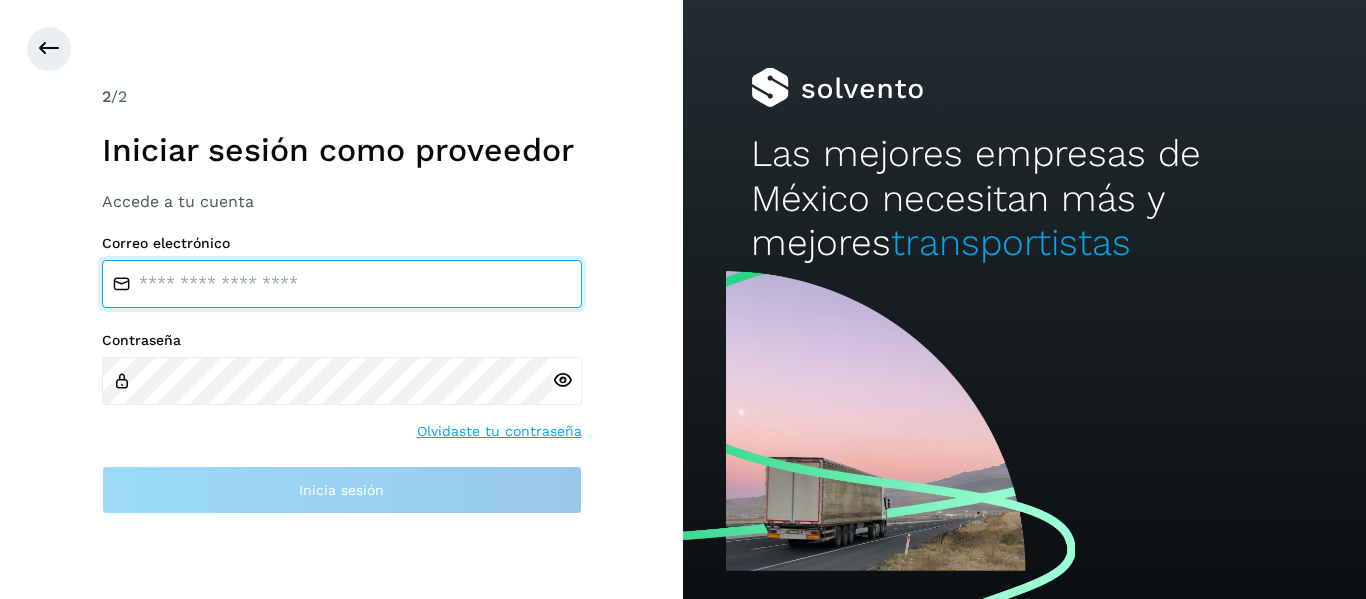 type on "**********" 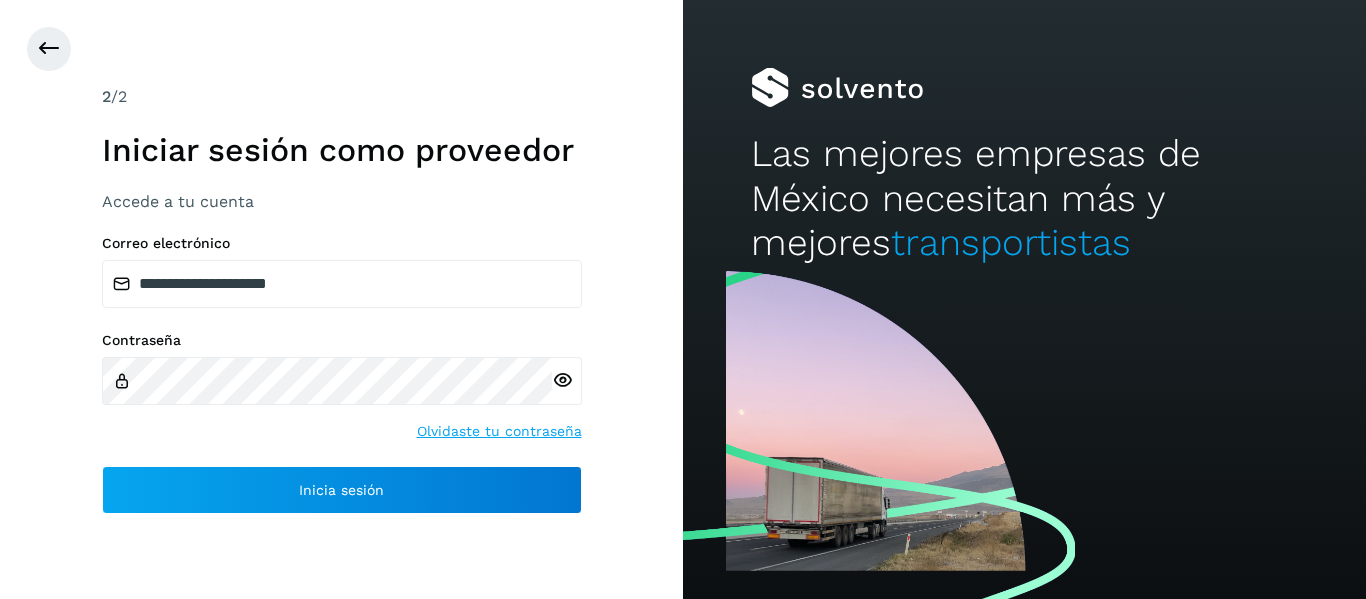 click at bounding box center (567, 381) 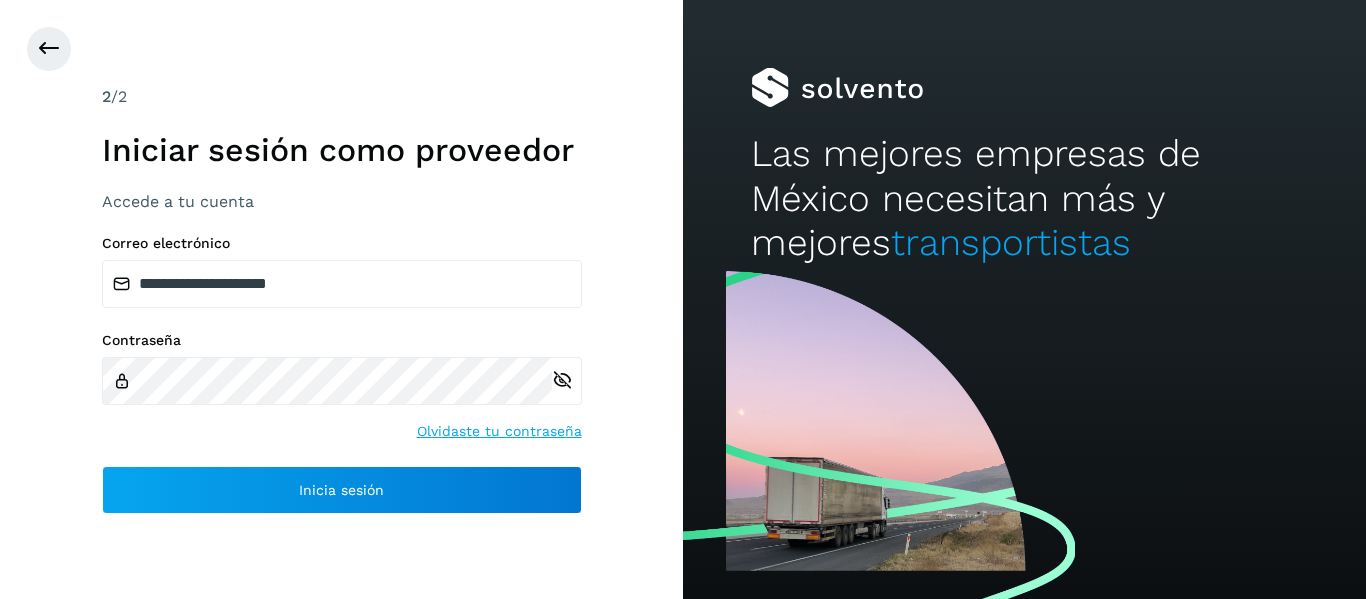click at bounding box center (562, 380) 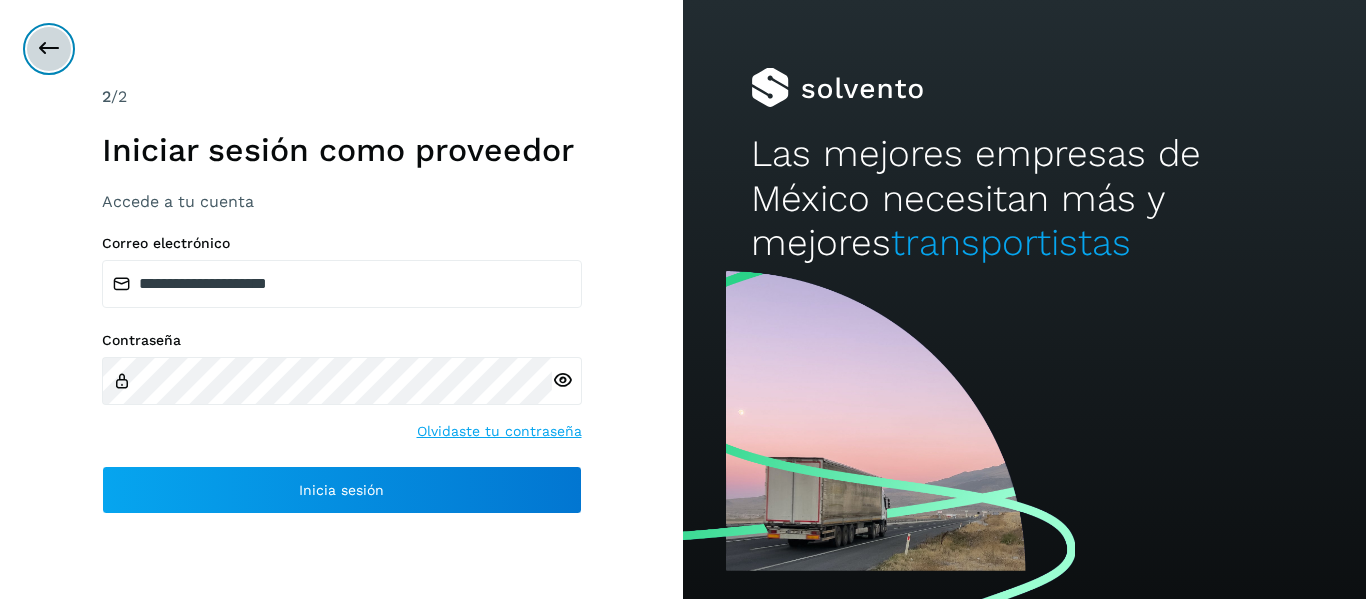 click at bounding box center [49, 49] 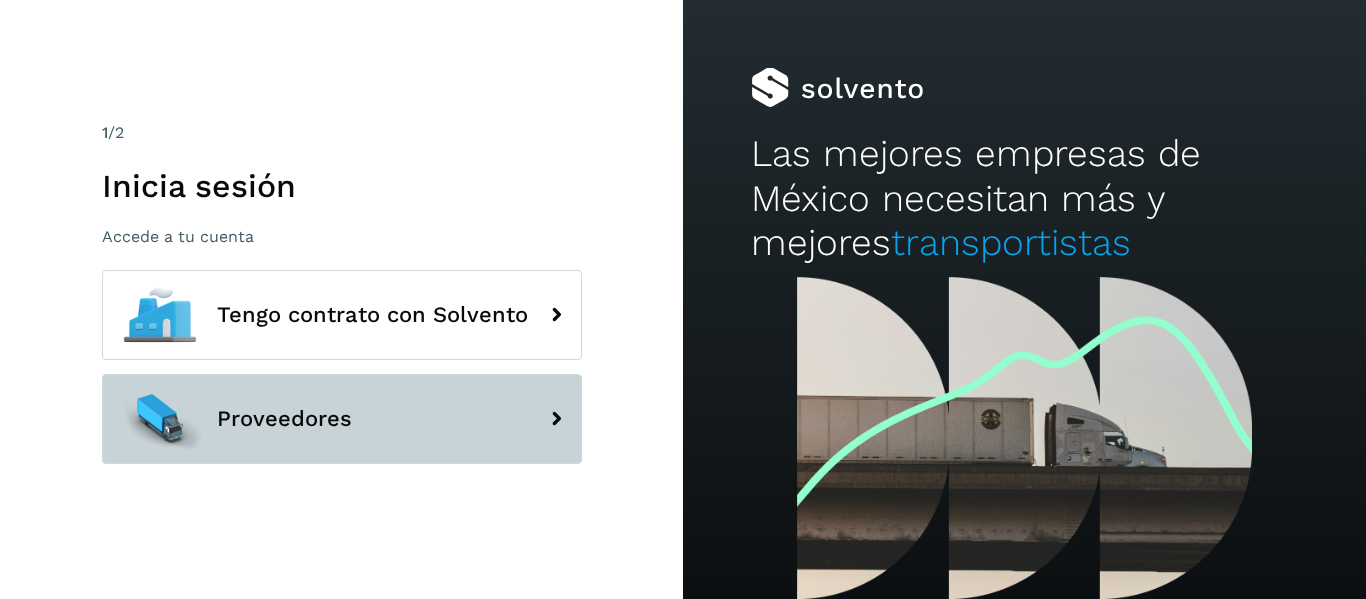 click on "Proveedores" at bounding box center [342, 419] 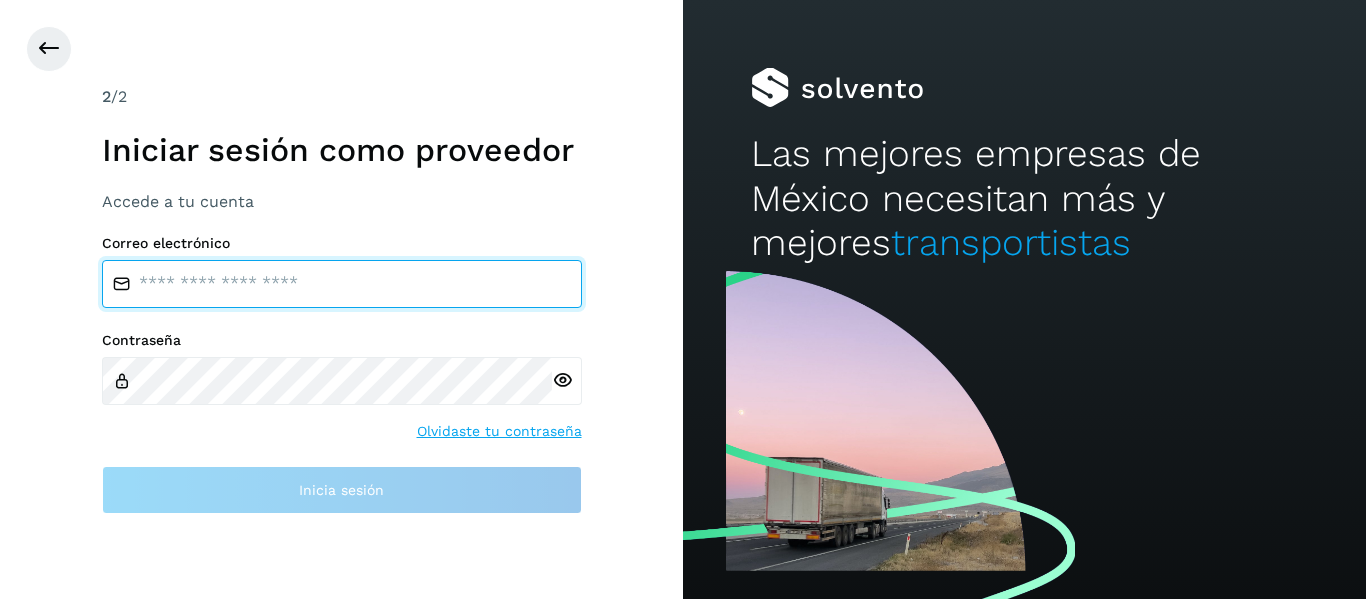 type on "**********" 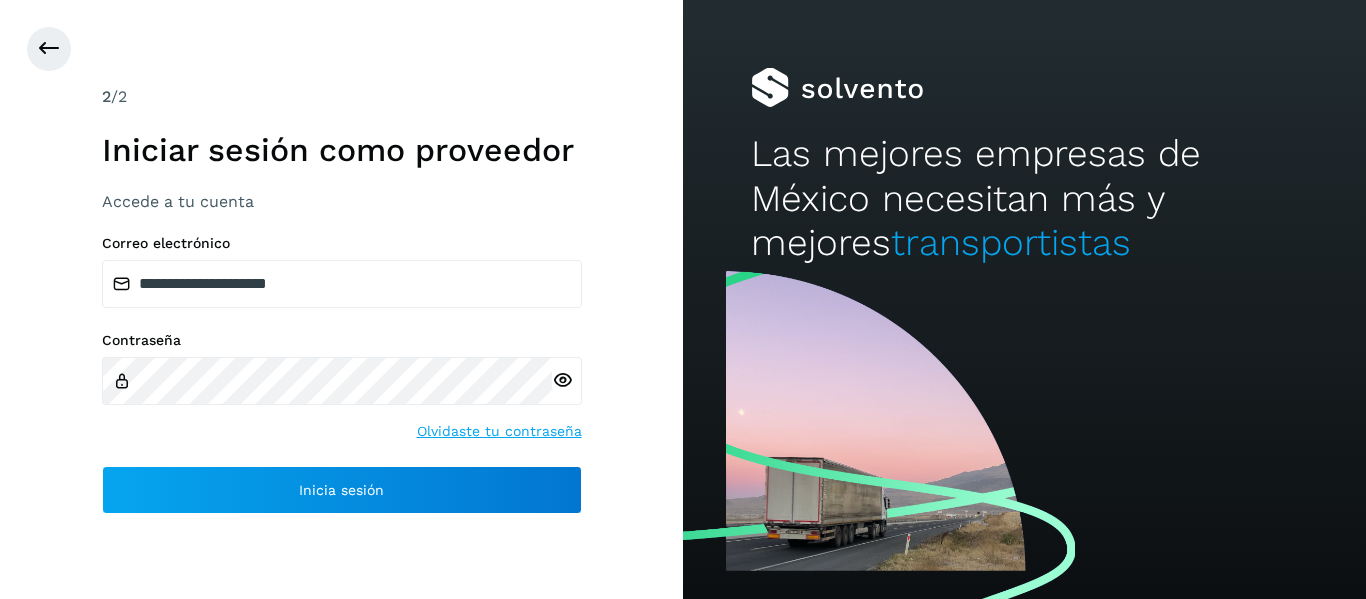 click at bounding box center [562, 380] 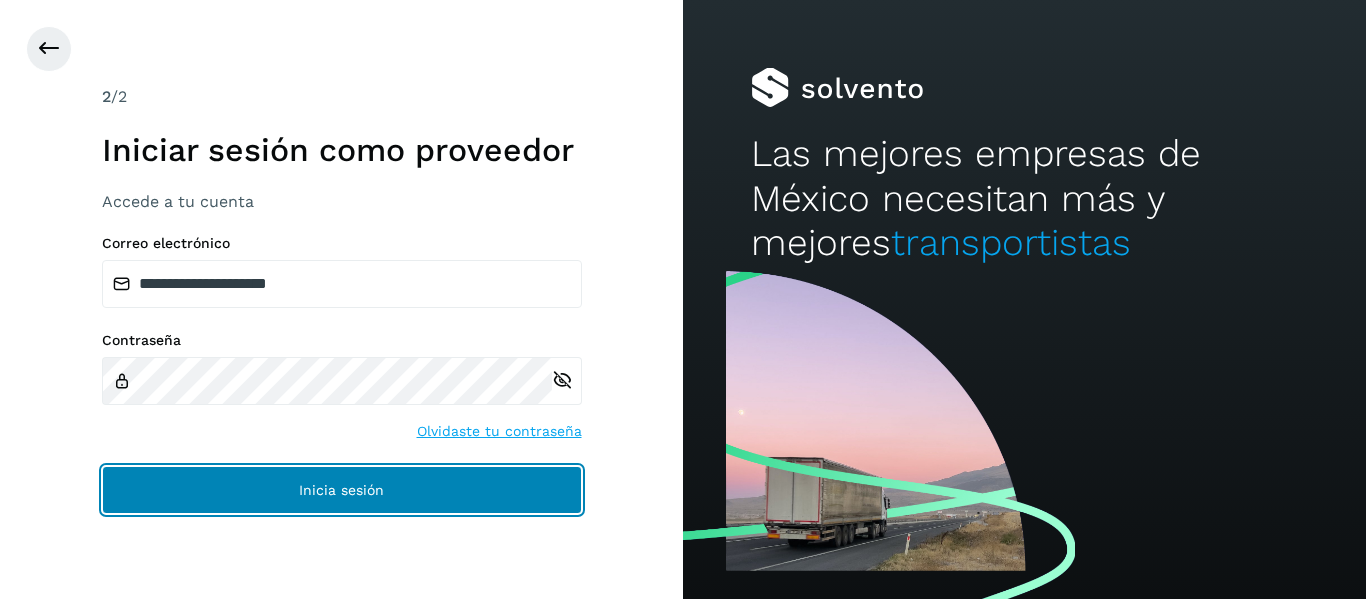 click on "Inicia sesión" at bounding box center (342, 490) 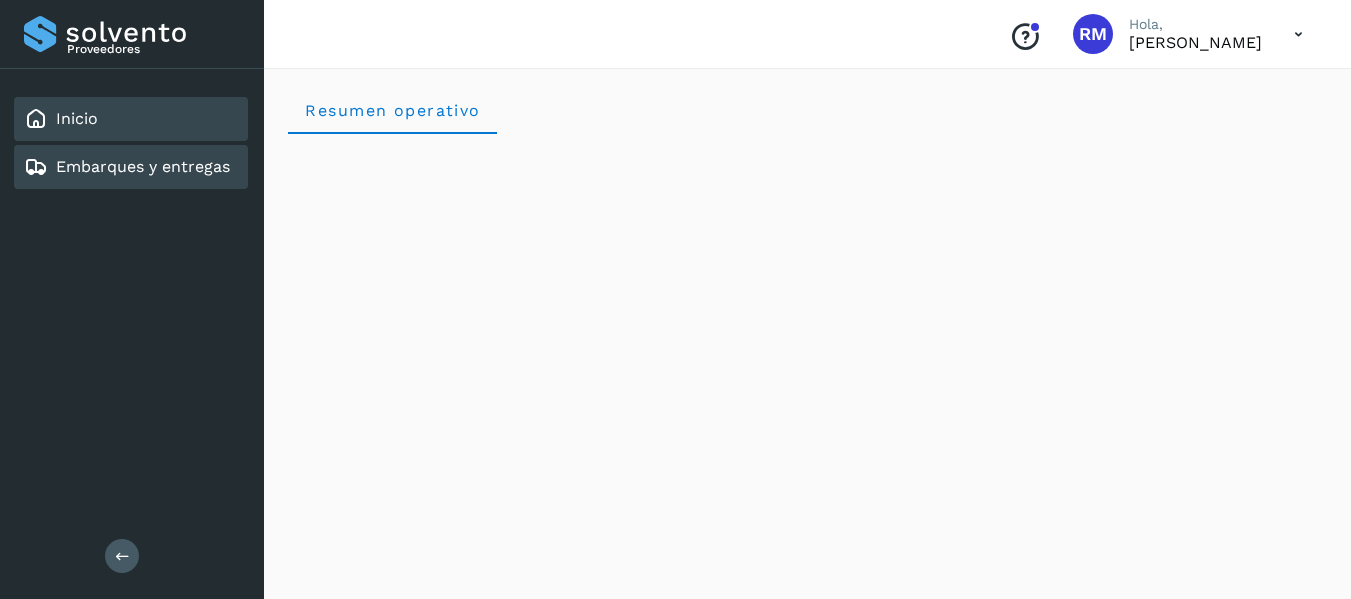 click on "Embarques y entregas" at bounding box center (143, 166) 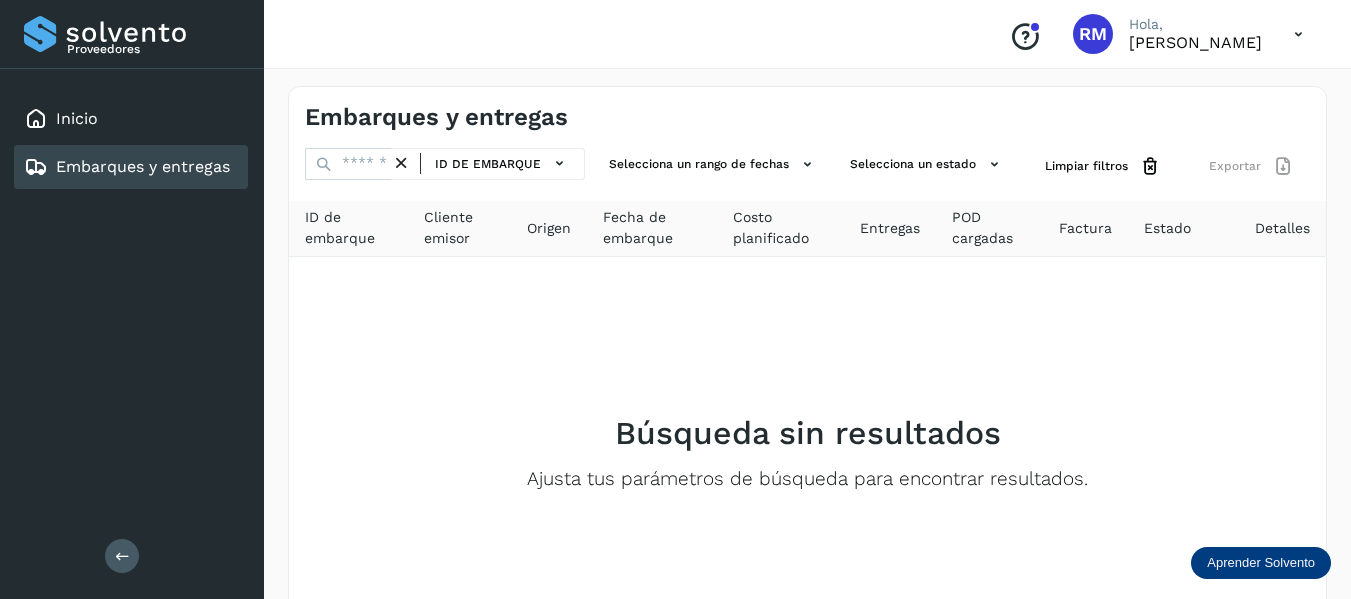 click on "Factura" at bounding box center [1085, 228] 